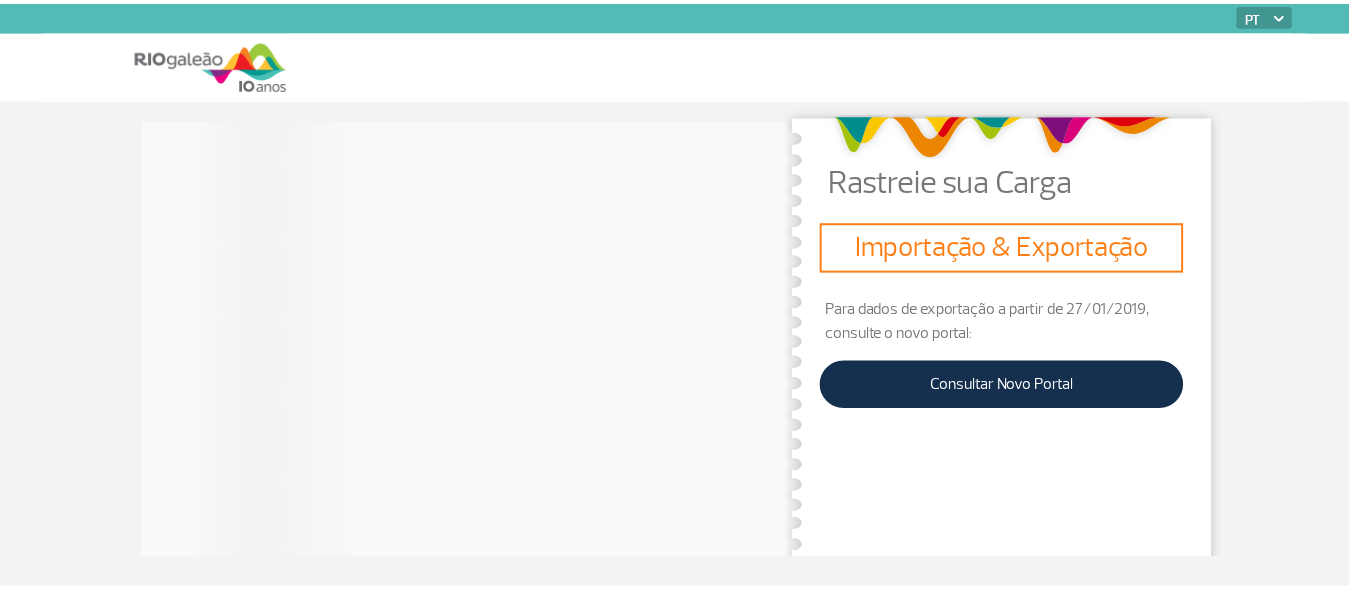 scroll, scrollTop: 0, scrollLeft: 0, axis: both 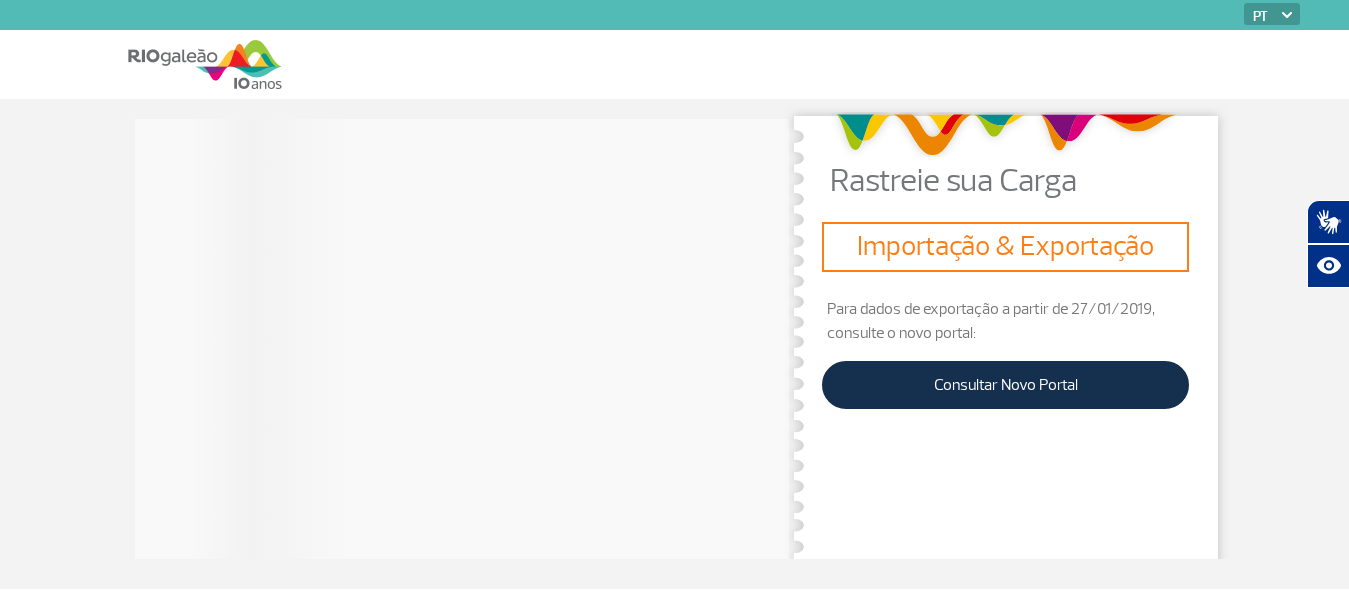 click at bounding box center [205, 64] 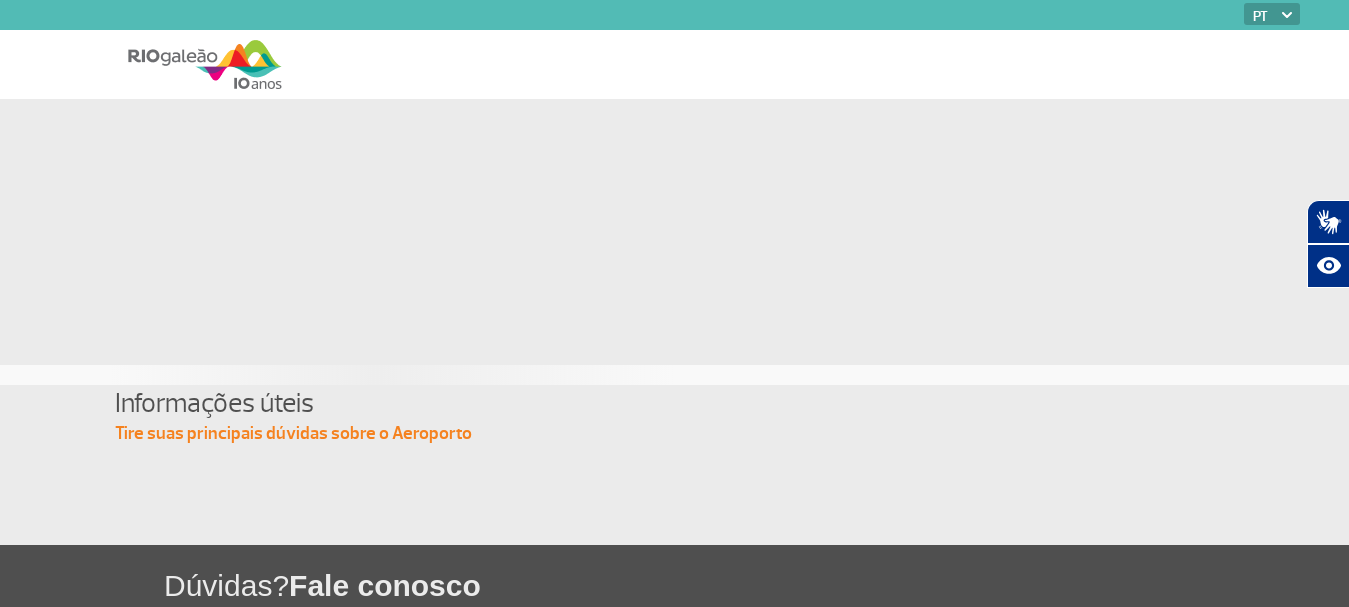 click at bounding box center (205, 64) 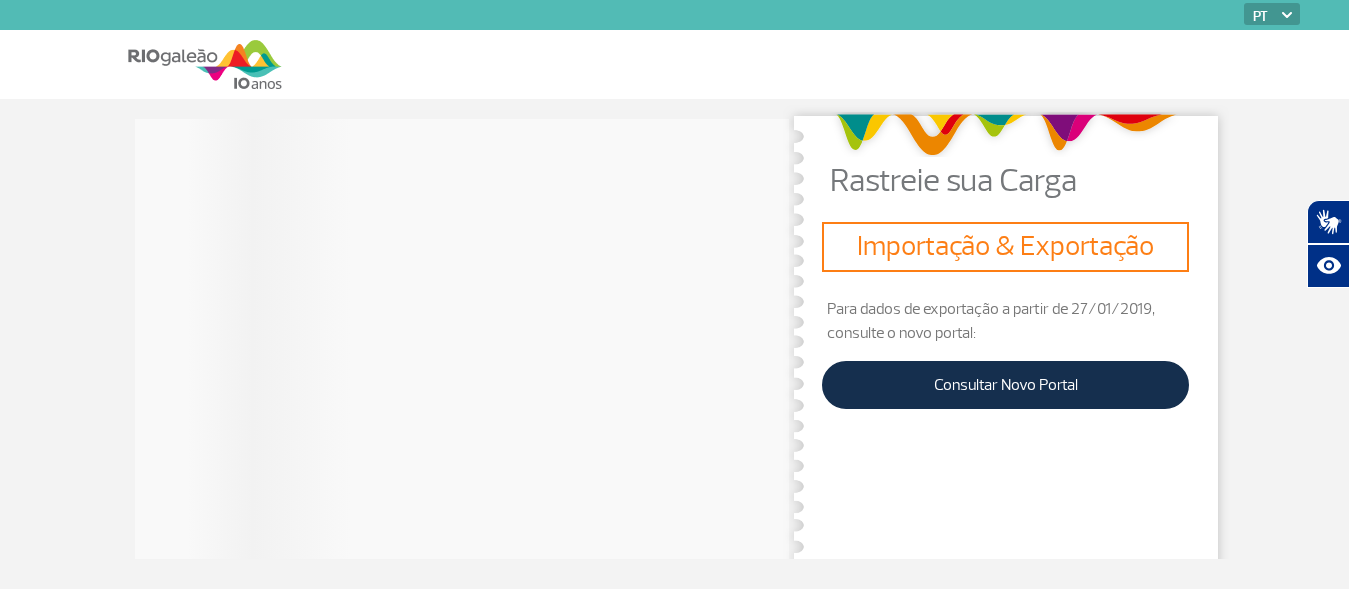 click at bounding box center (205, 64) 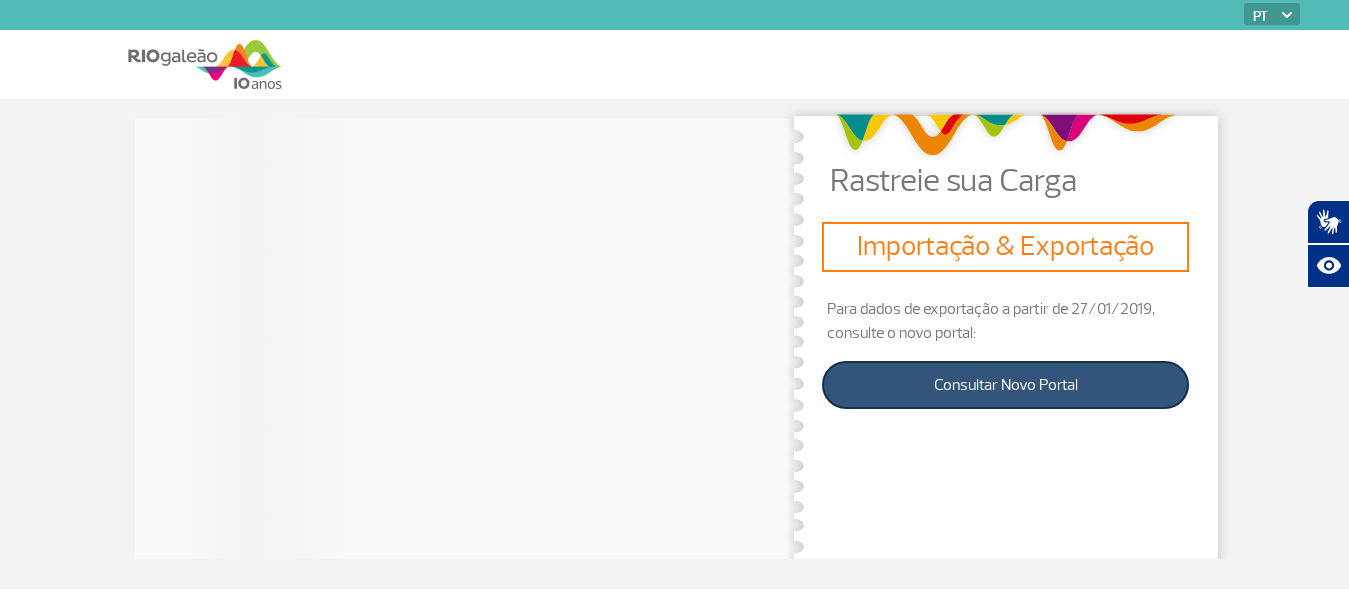 click on "Consultar Novo Portal" at bounding box center (1005, 385) 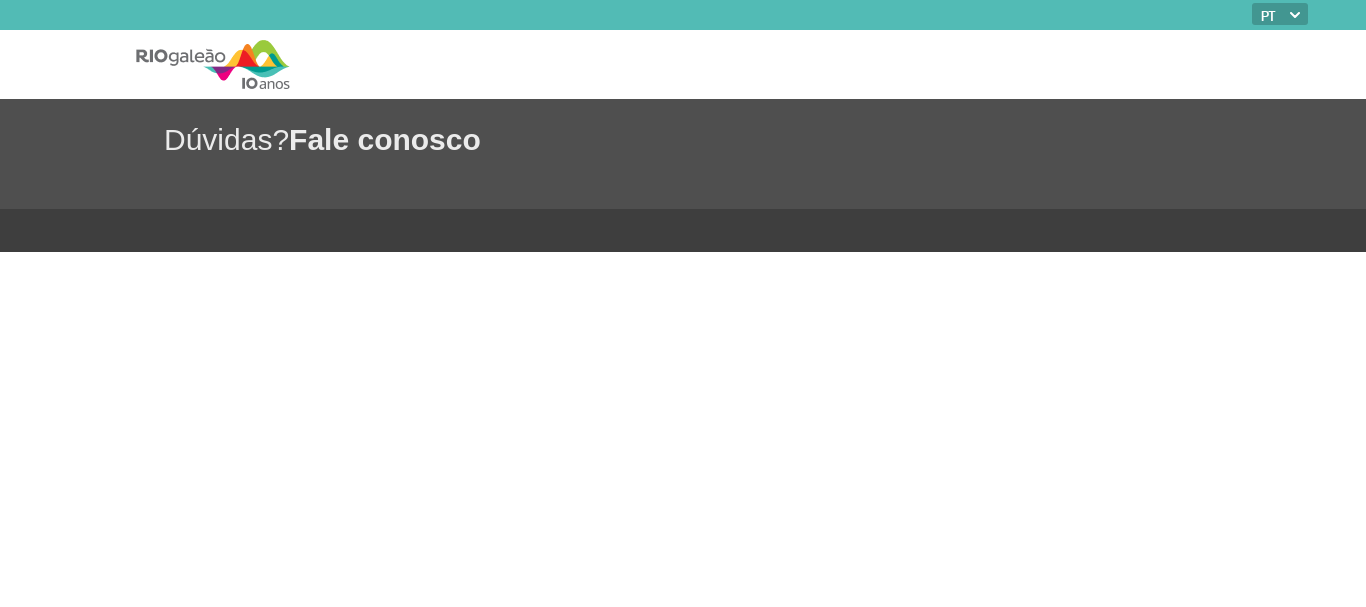 scroll, scrollTop: 0, scrollLeft: 0, axis: both 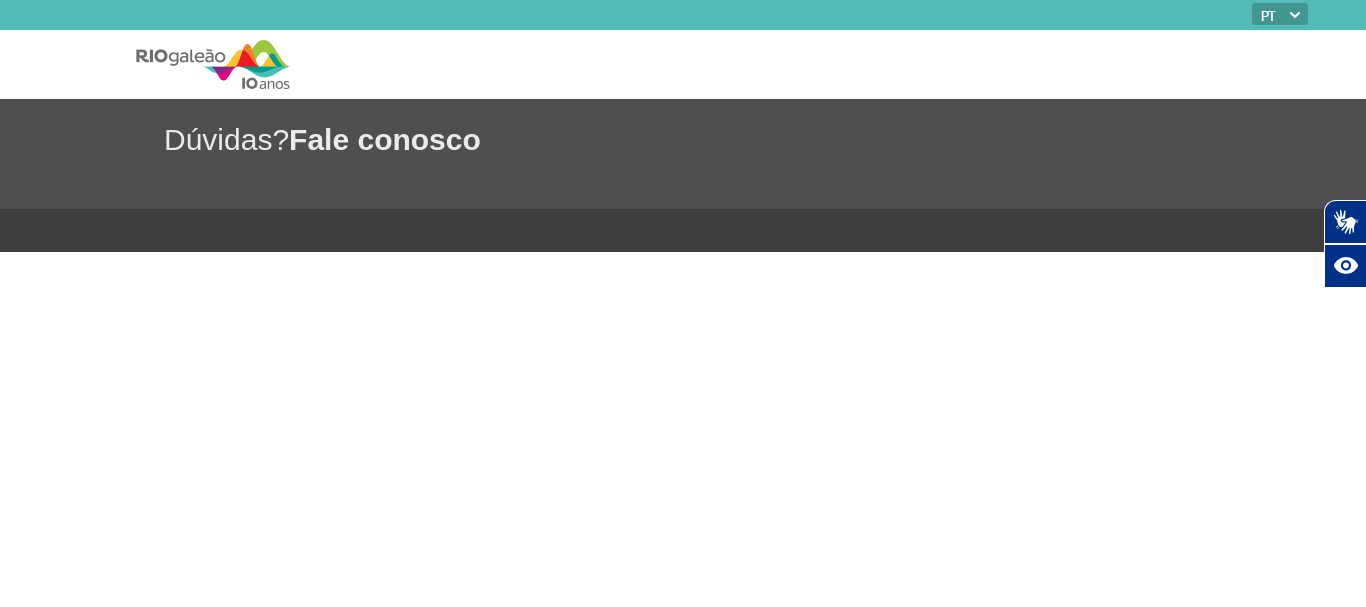 click at bounding box center [213, 64] 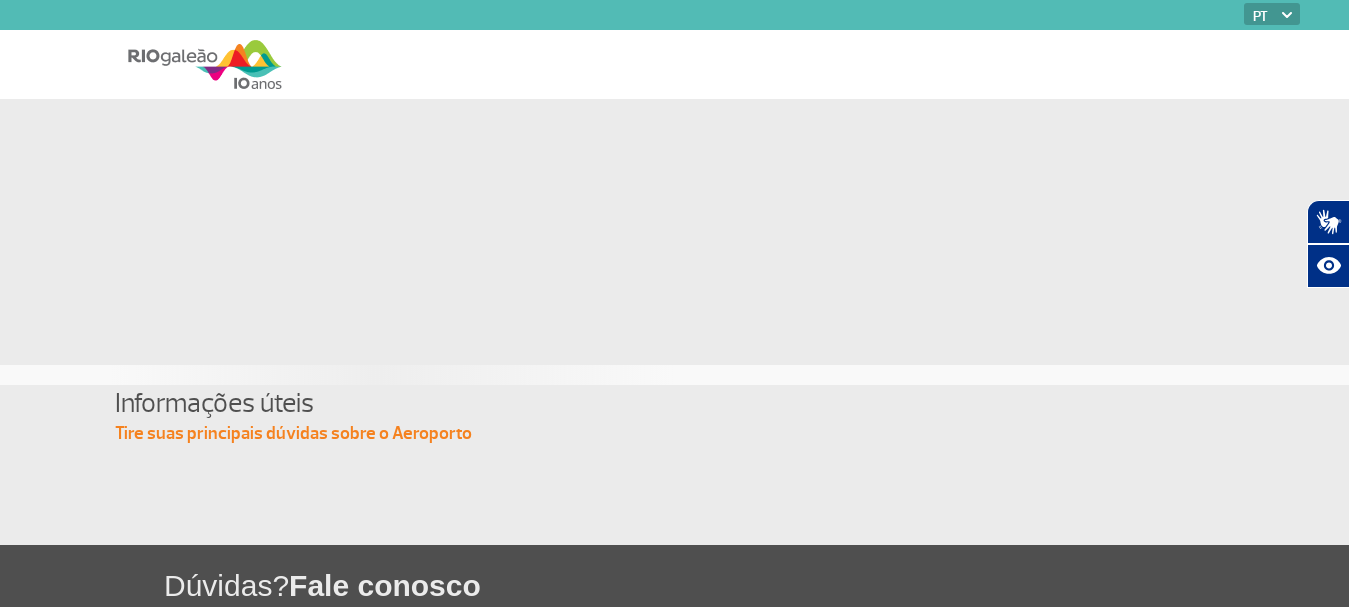 click at bounding box center [205, 64] 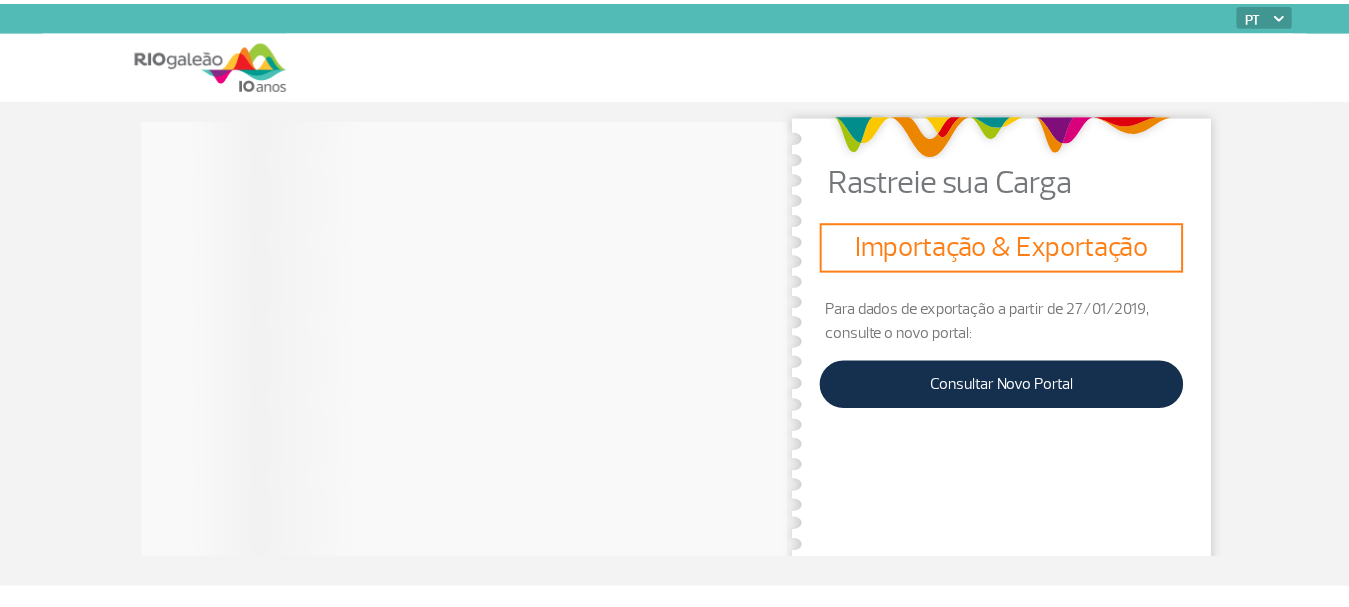 scroll, scrollTop: 0, scrollLeft: 0, axis: both 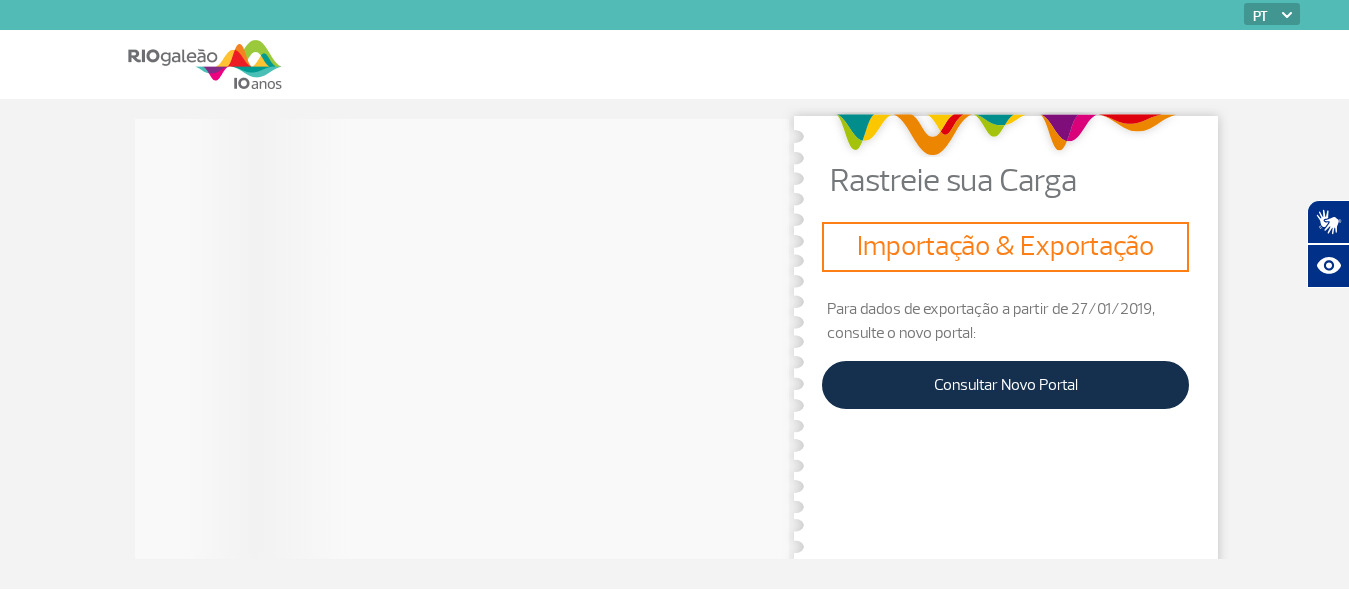 click at bounding box center (1005, 134) 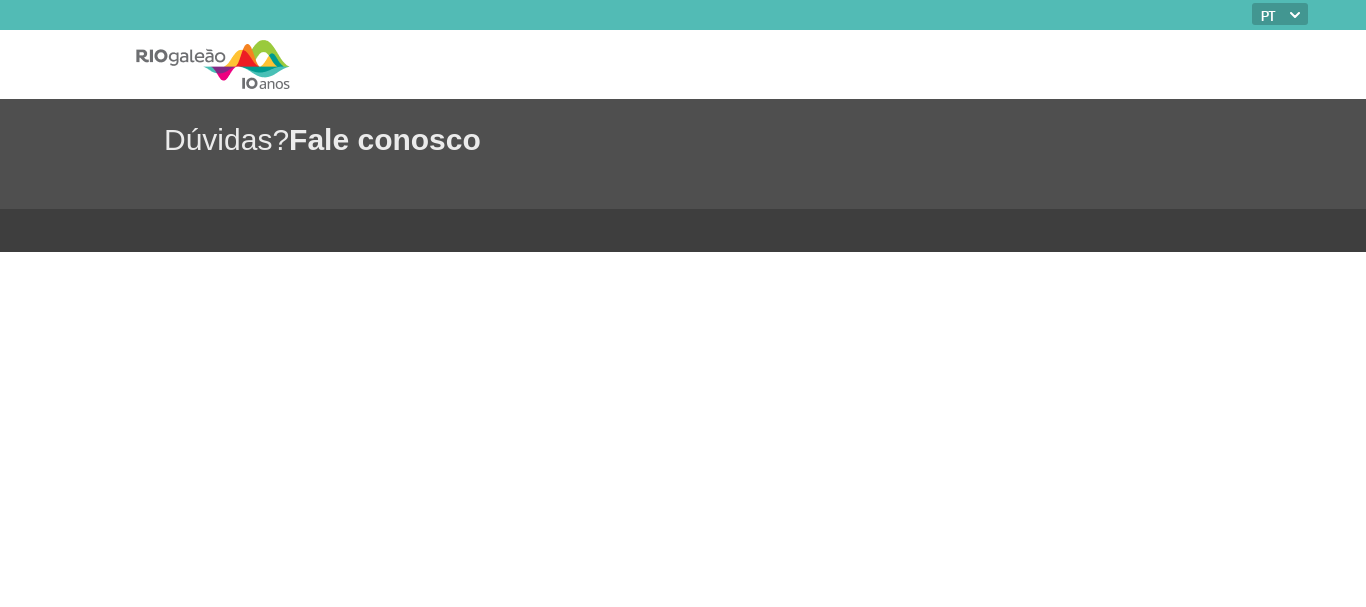 scroll, scrollTop: 0, scrollLeft: 0, axis: both 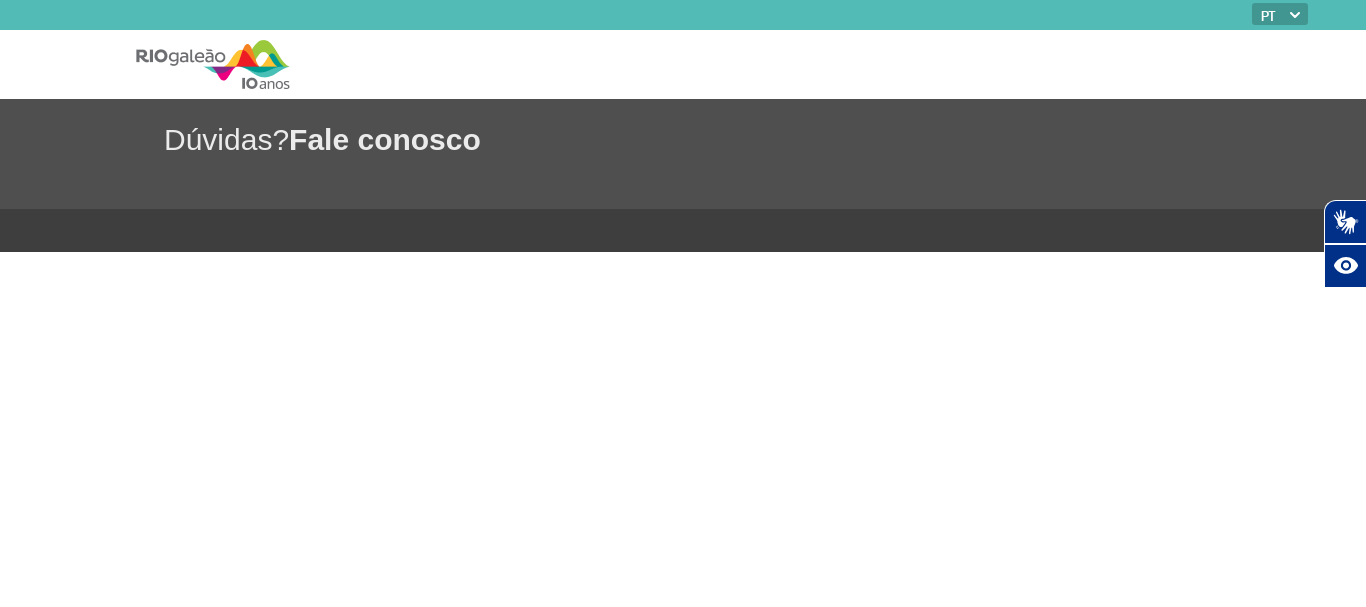 click on "Fale conosco" 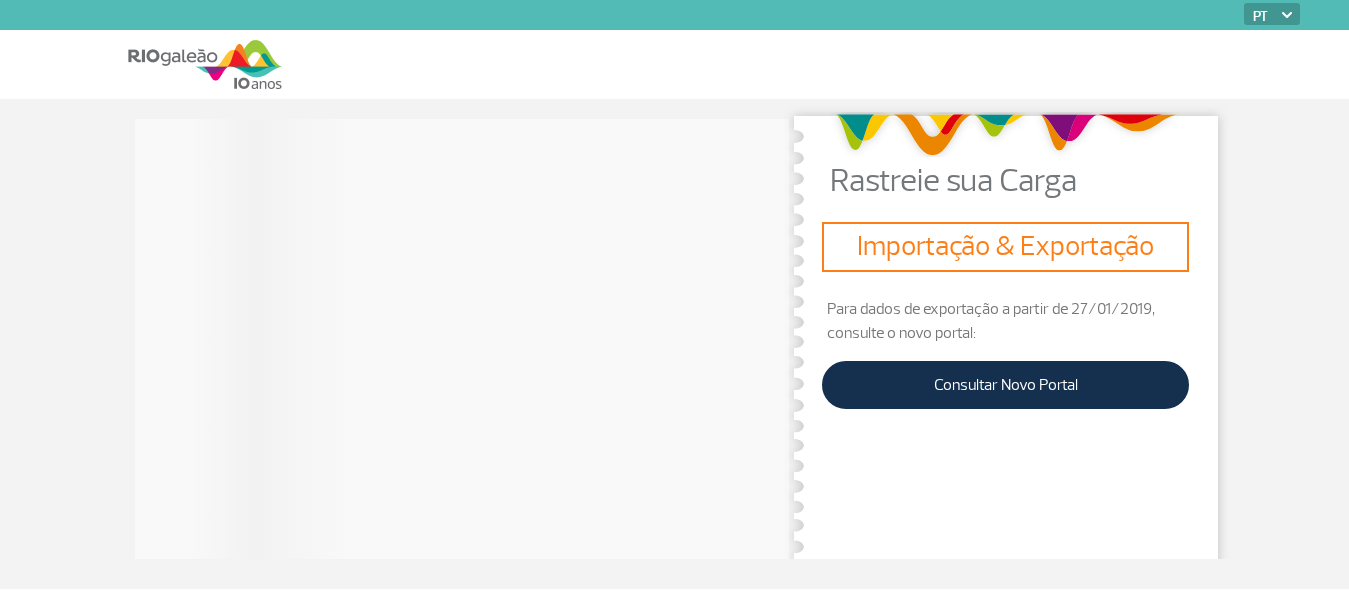 scroll, scrollTop: 0, scrollLeft: 0, axis: both 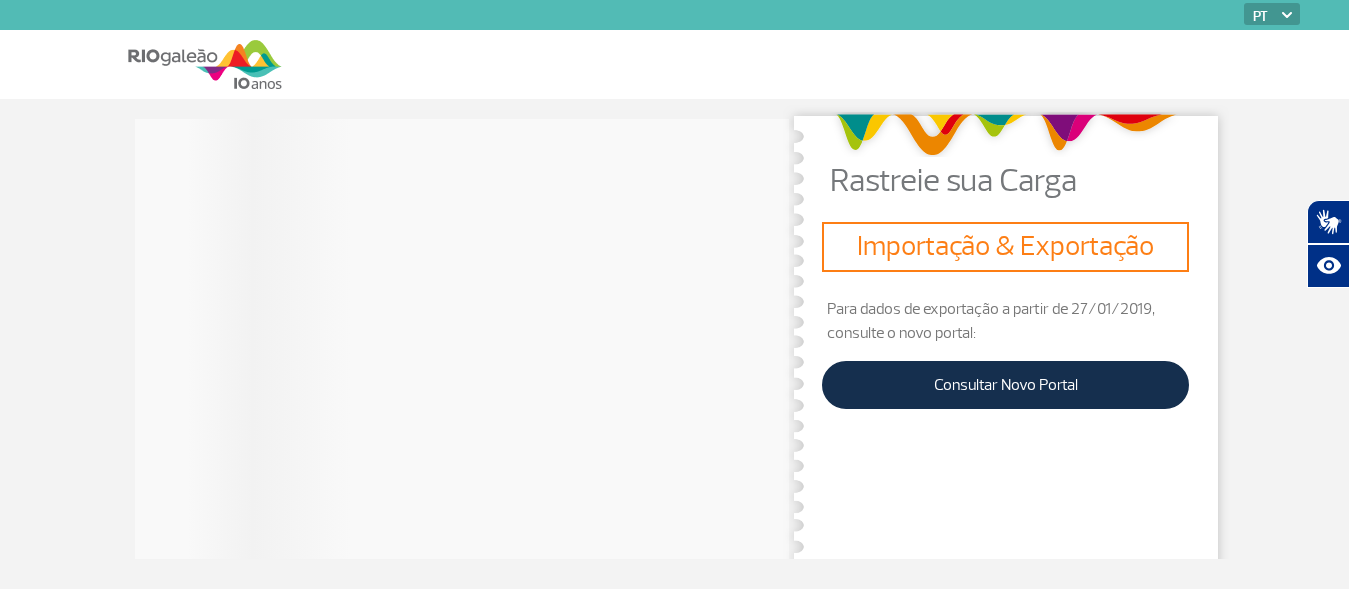 click at bounding box center [1005, 134] 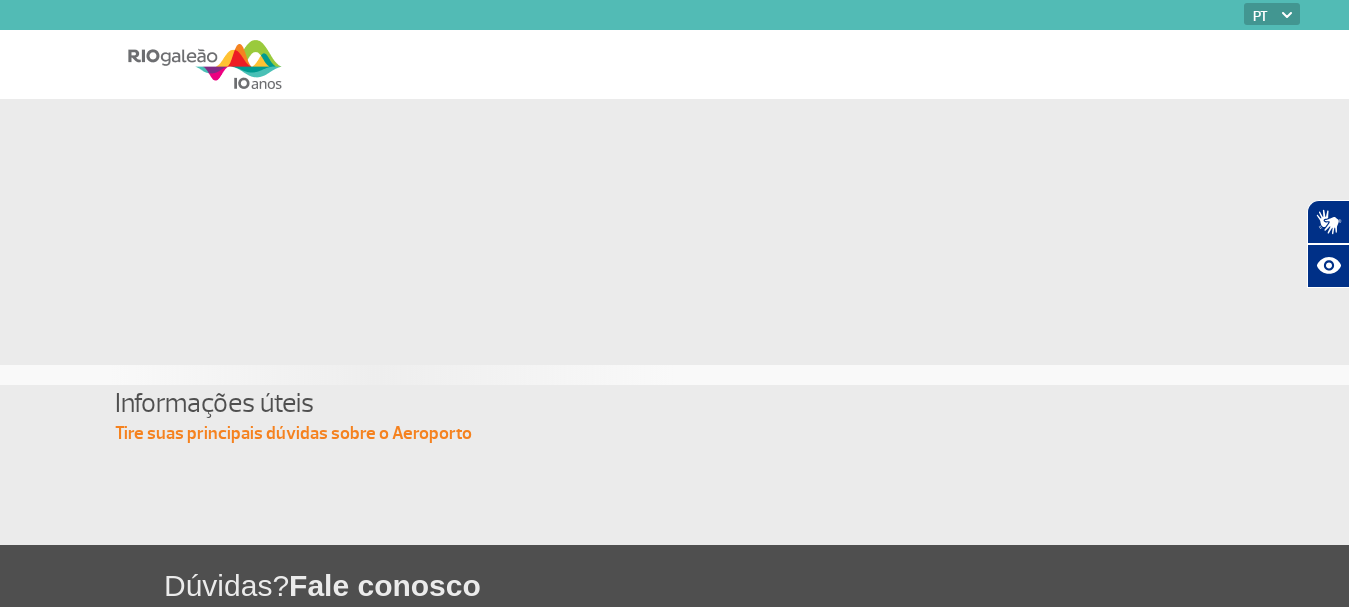 click on "Informações úteis" at bounding box center [675, 403] 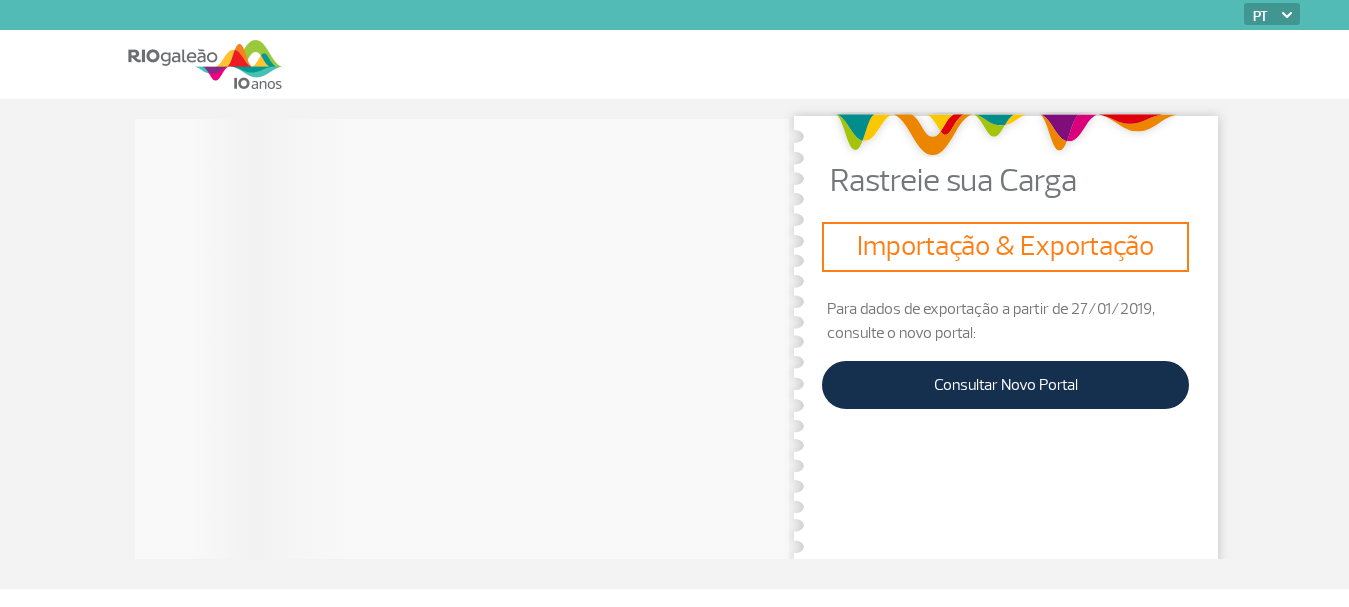 scroll, scrollTop: 0, scrollLeft: 0, axis: both 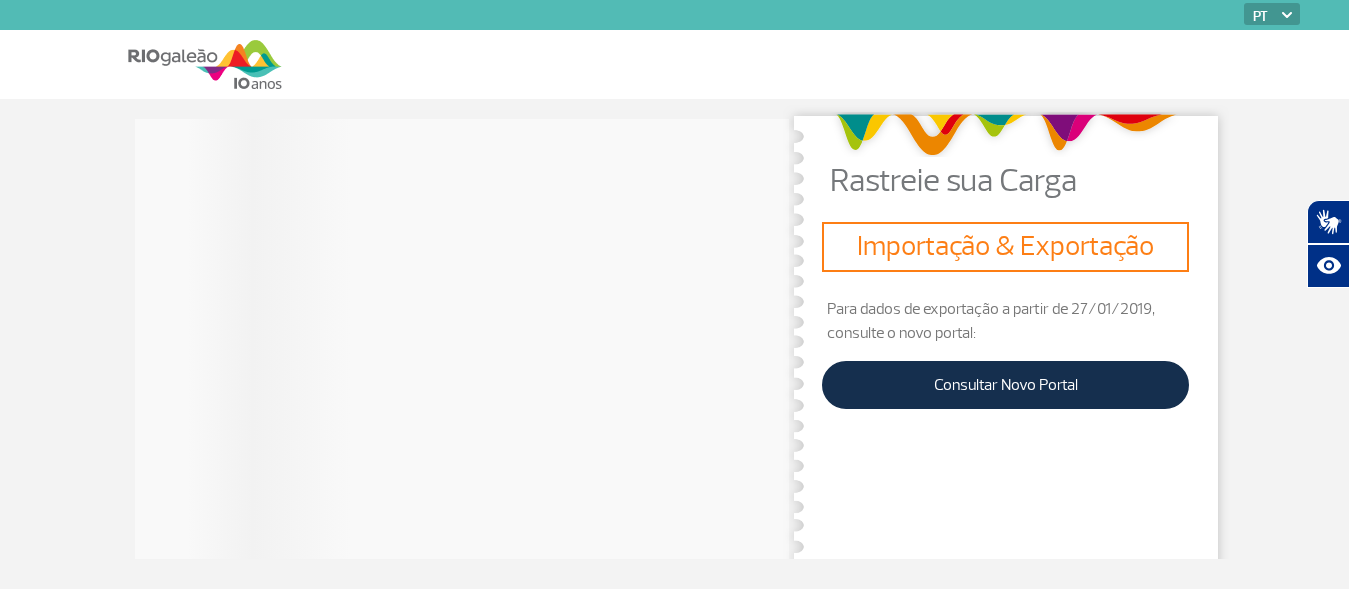 click on "Rastreie sua Carga" at bounding box center [1030, 181] 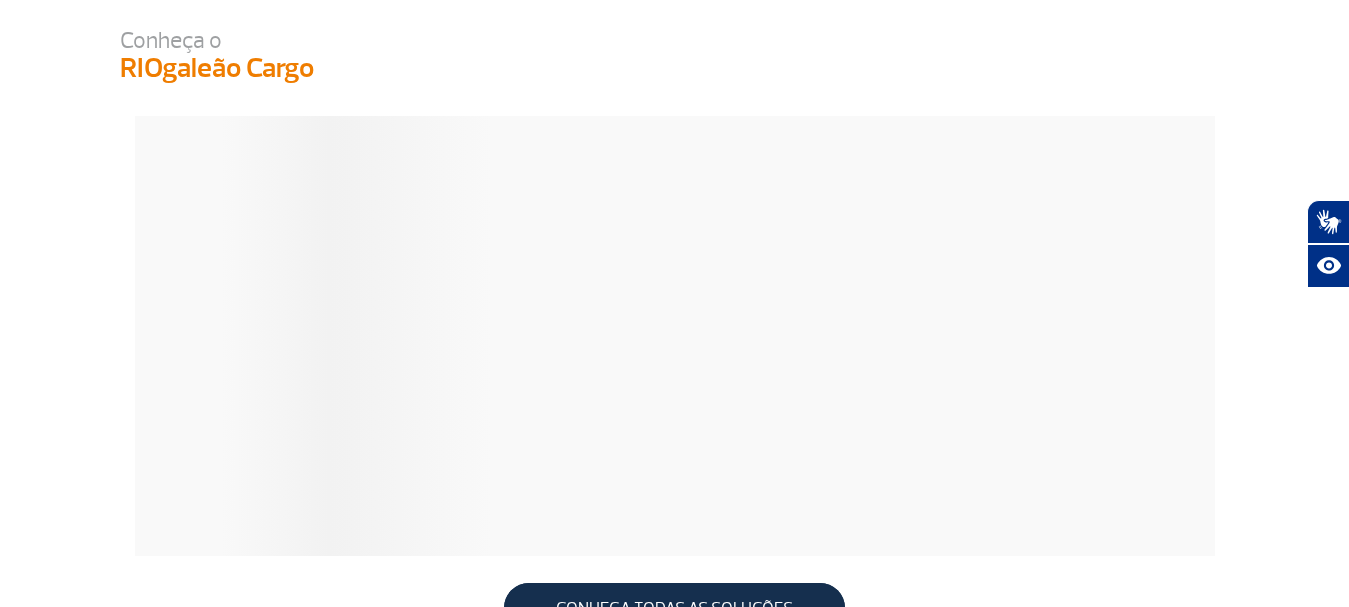 scroll, scrollTop: 1100, scrollLeft: 0, axis: vertical 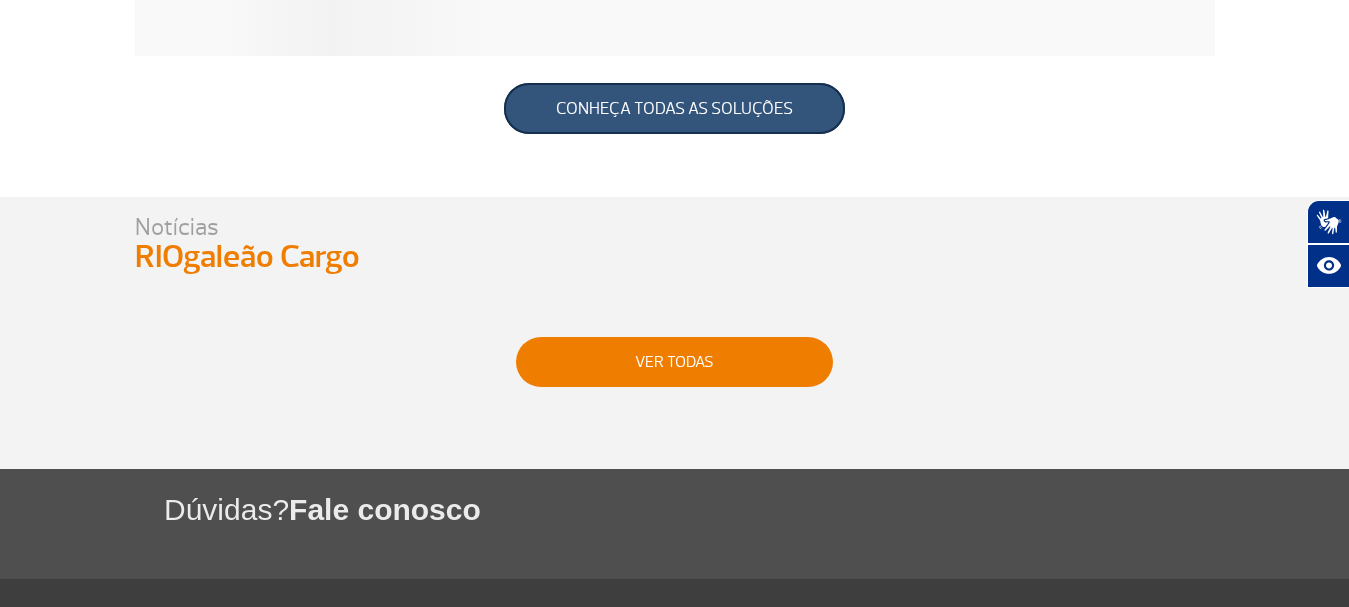 click on "CONHEÇA TODAS AS SOLUÇÕES" at bounding box center (674, 108) 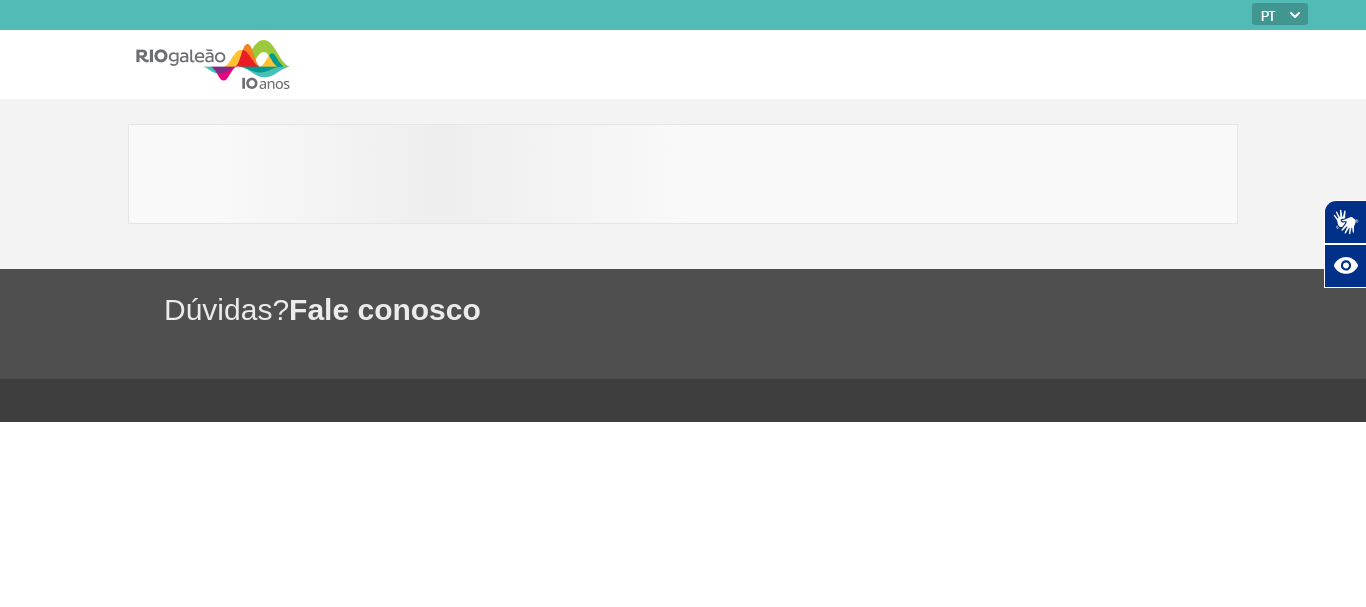drag, startPoint x: 165, startPoint y: 66, endPoint x: 80, endPoint y: 30, distance: 92.309265 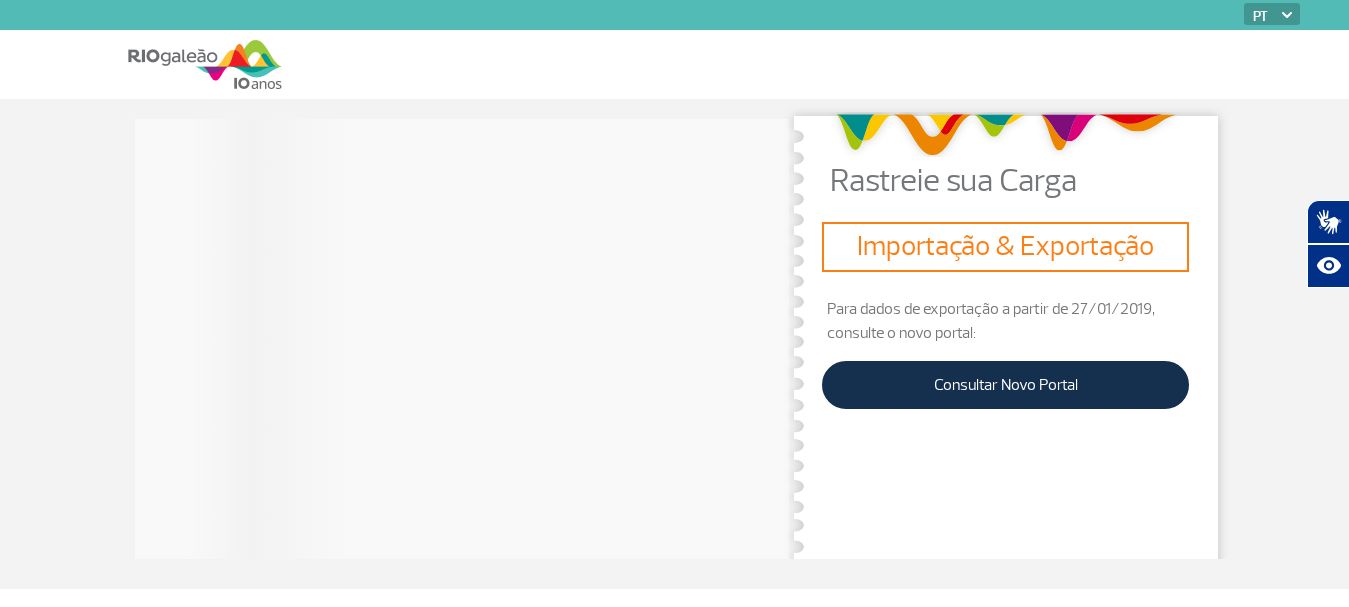 click on "PT   ENG   ESP" at bounding box center (675, 15) 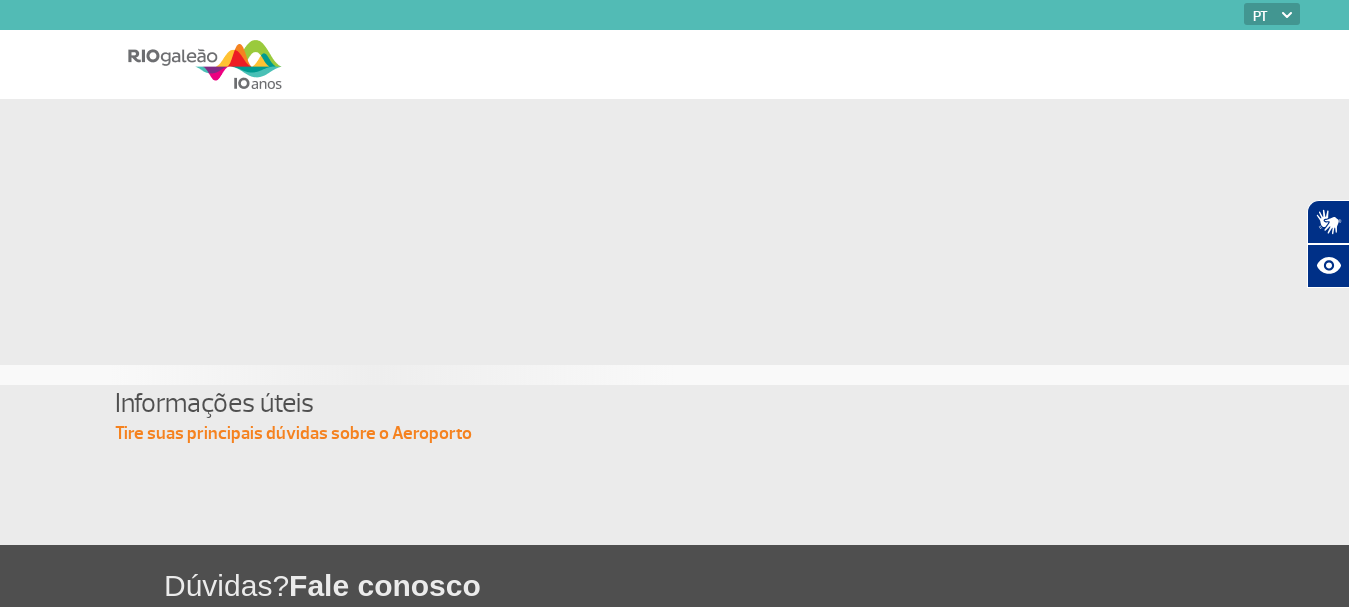 click at bounding box center (205, 64) 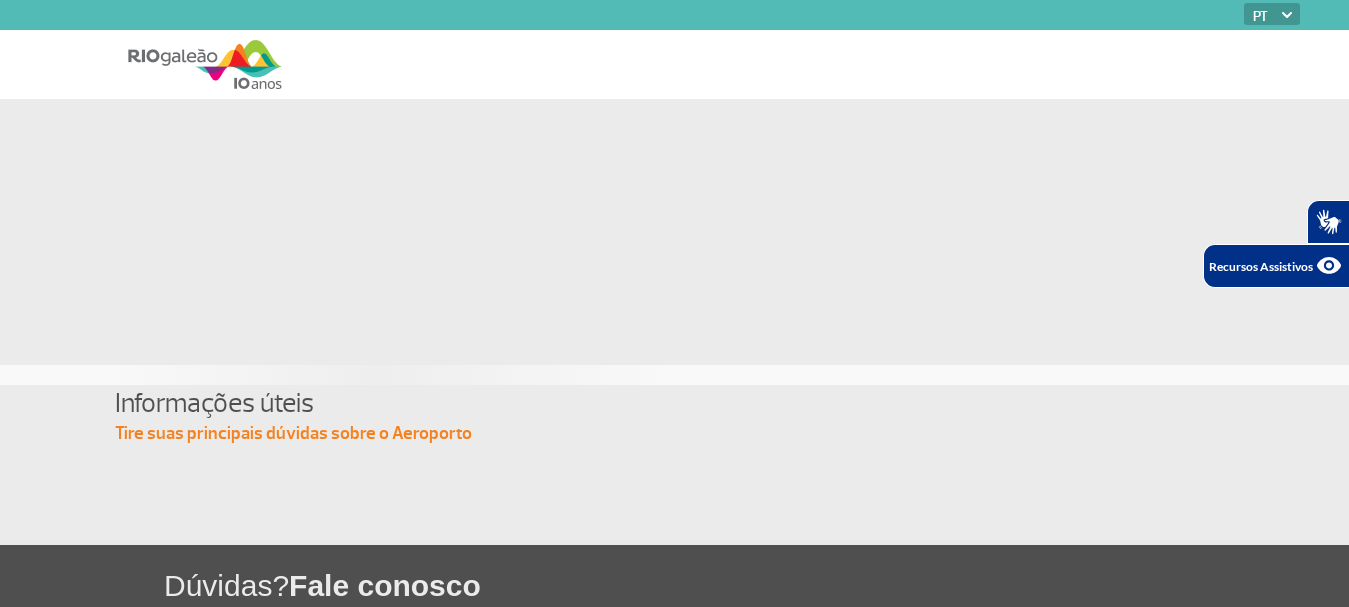 click 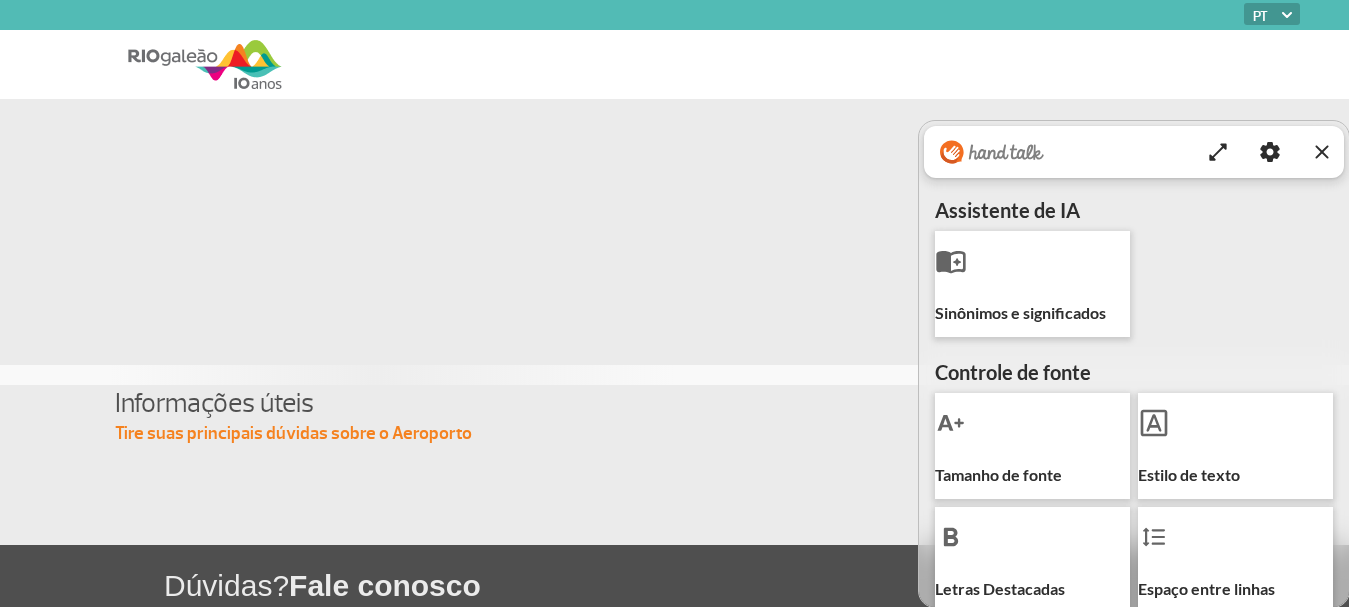 click 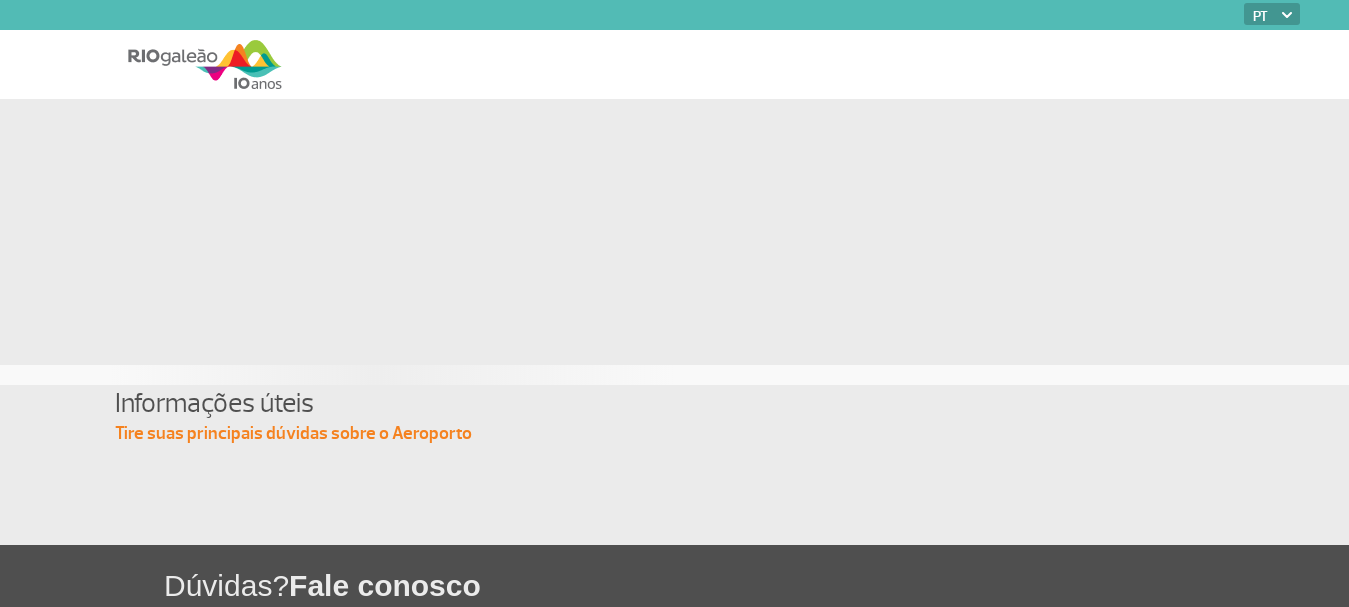 scroll, scrollTop: 0, scrollLeft: 0, axis: both 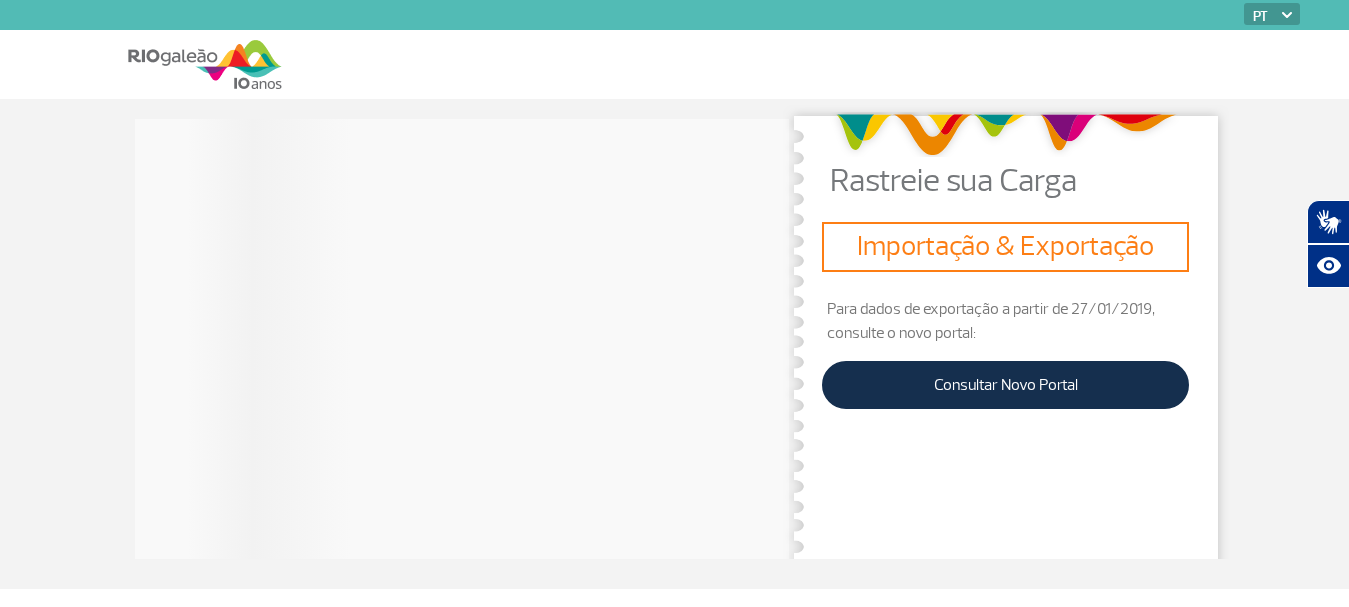 click on "PT   ENG   ESP" at bounding box center [675, 15] 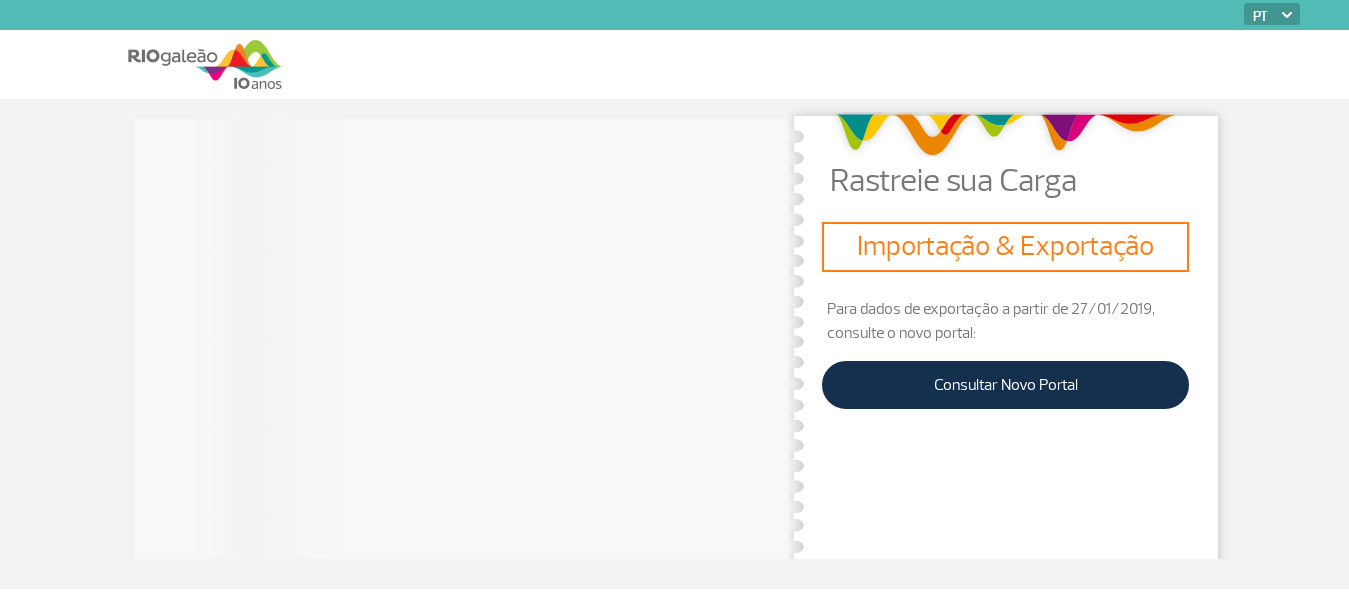 scroll, scrollTop: 0, scrollLeft: 0, axis: both 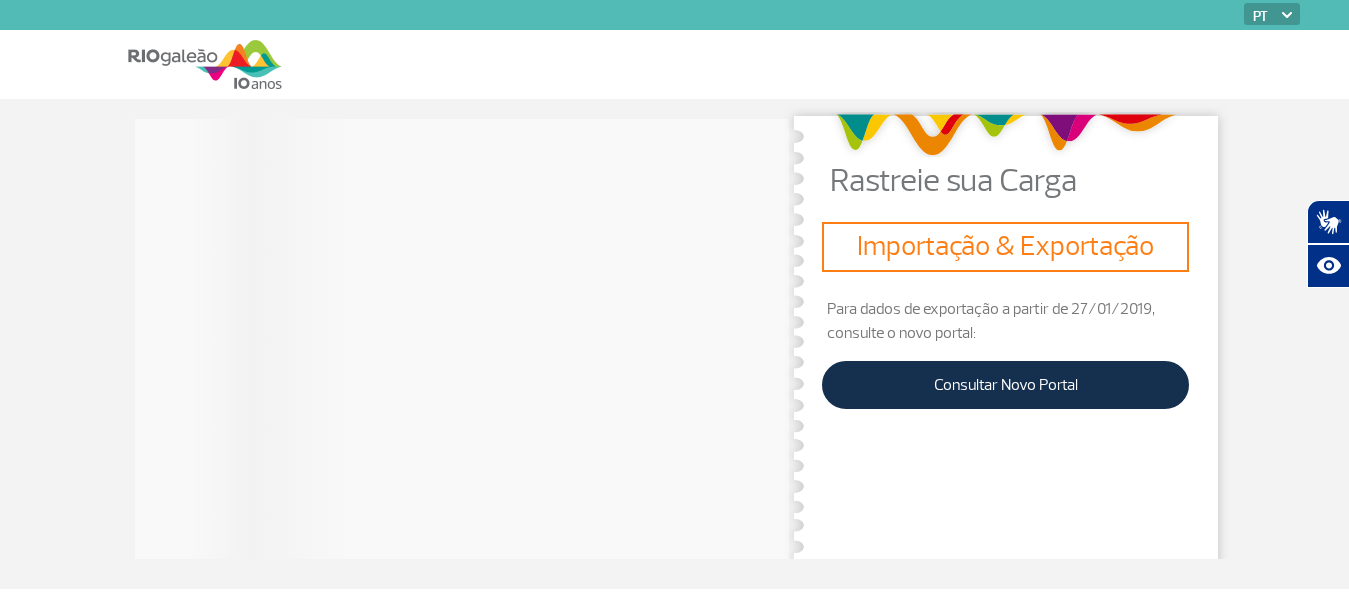 click on "Importação & Exportação" at bounding box center (1005, 247) 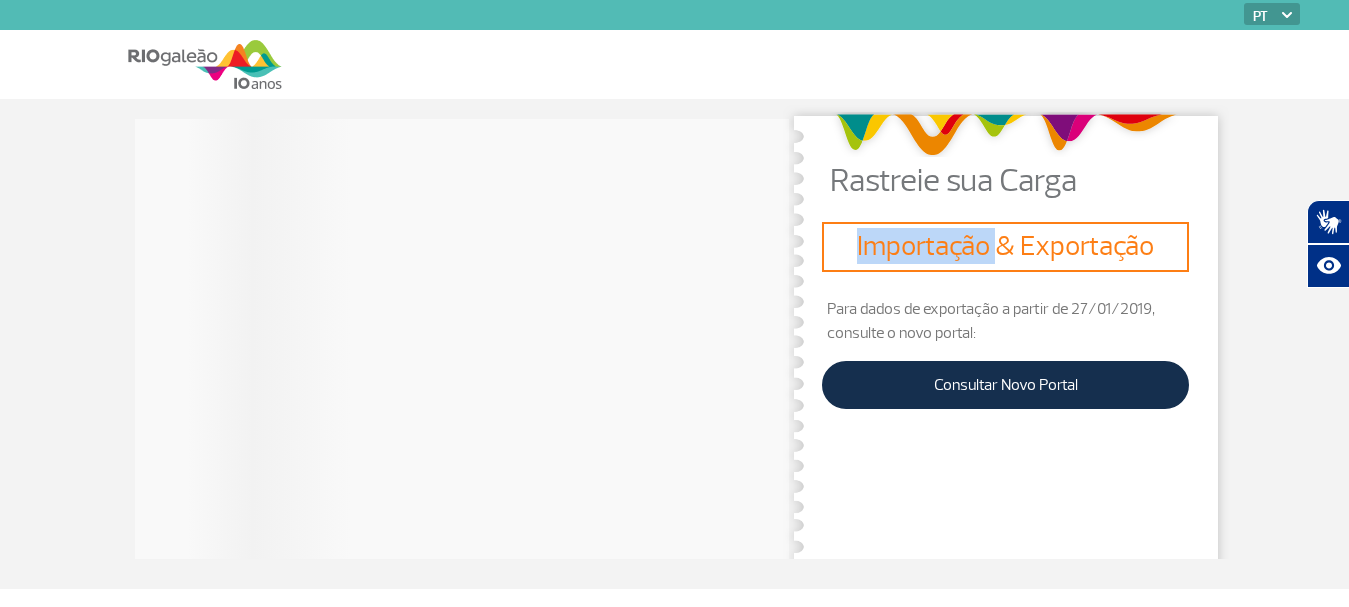 click on "Importação & Exportação" at bounding box center (1005, 247) 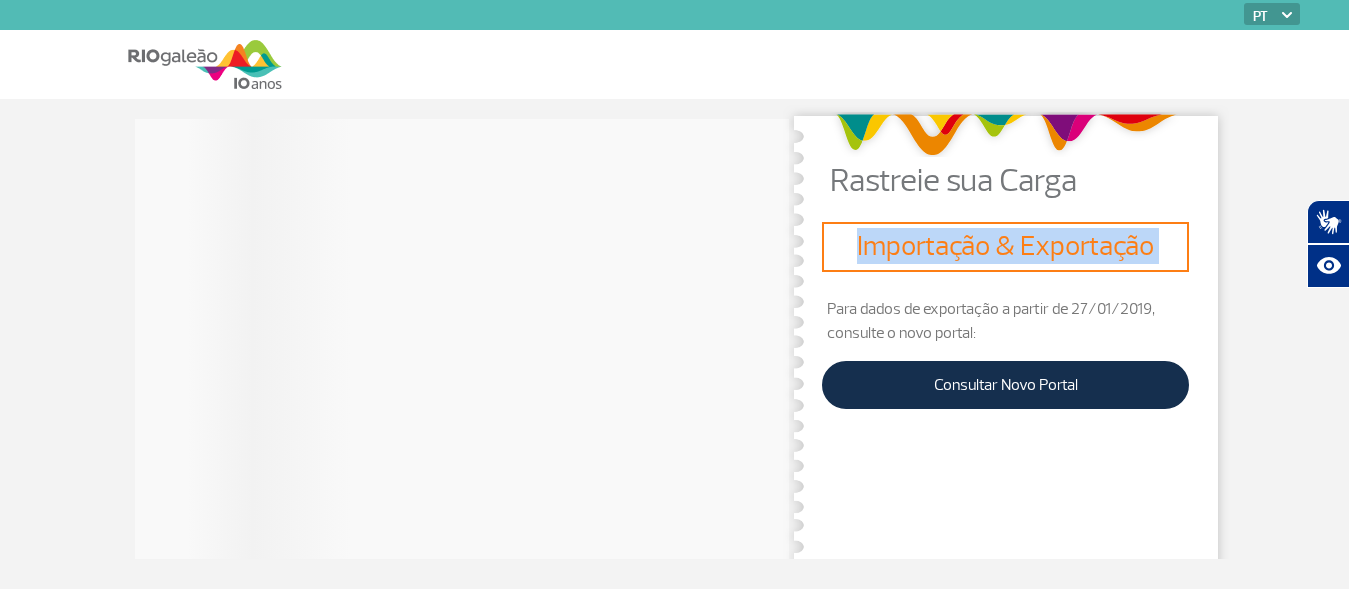 click on "Importação & Exportação" at bounding box center (1005, 247) 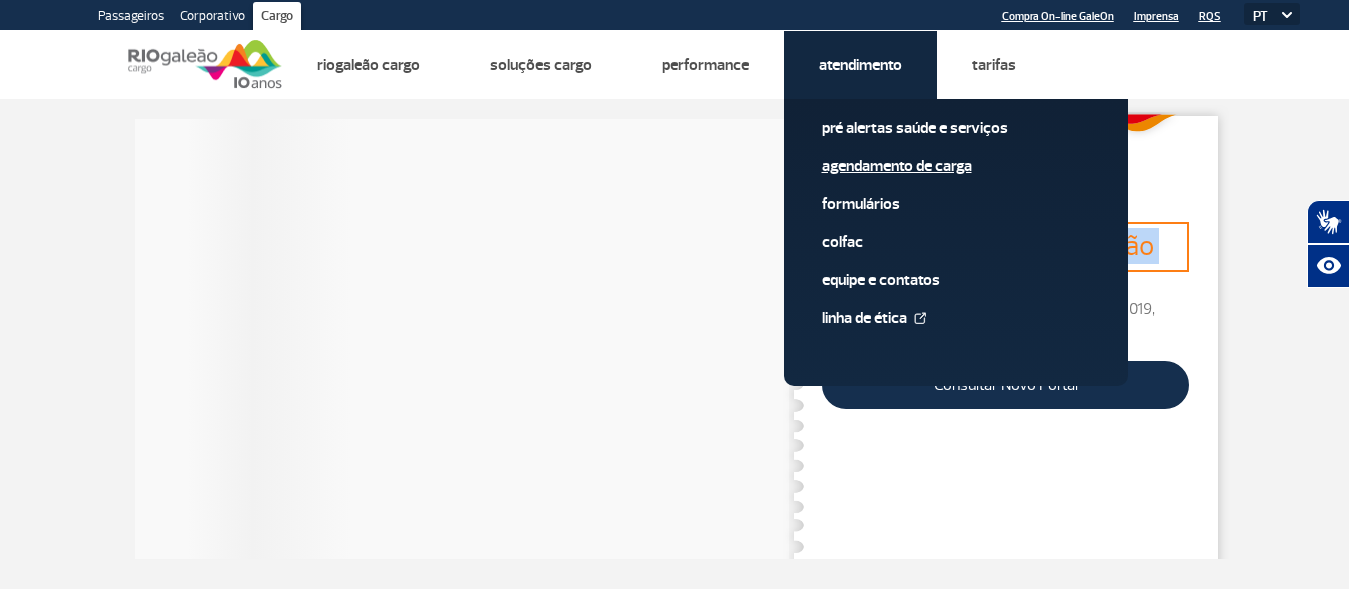 click on "Agendamento de Carga" at bounding box center (956, 166) 